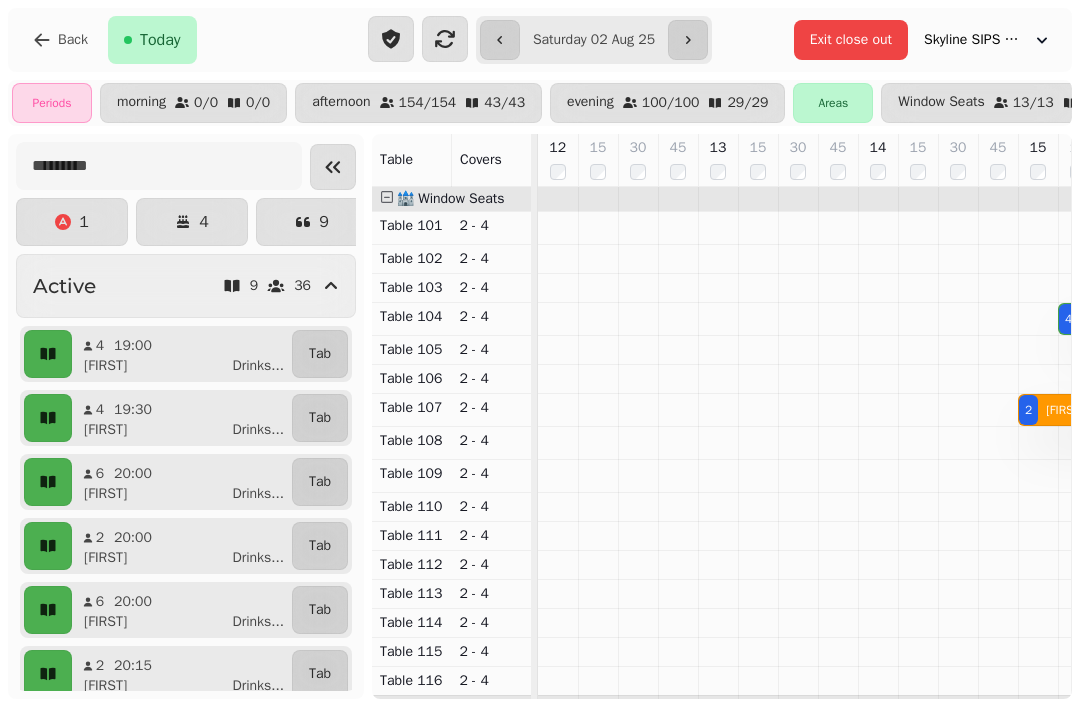 scroll, scrollTop: 0, scrollLeft: 0, axis: both 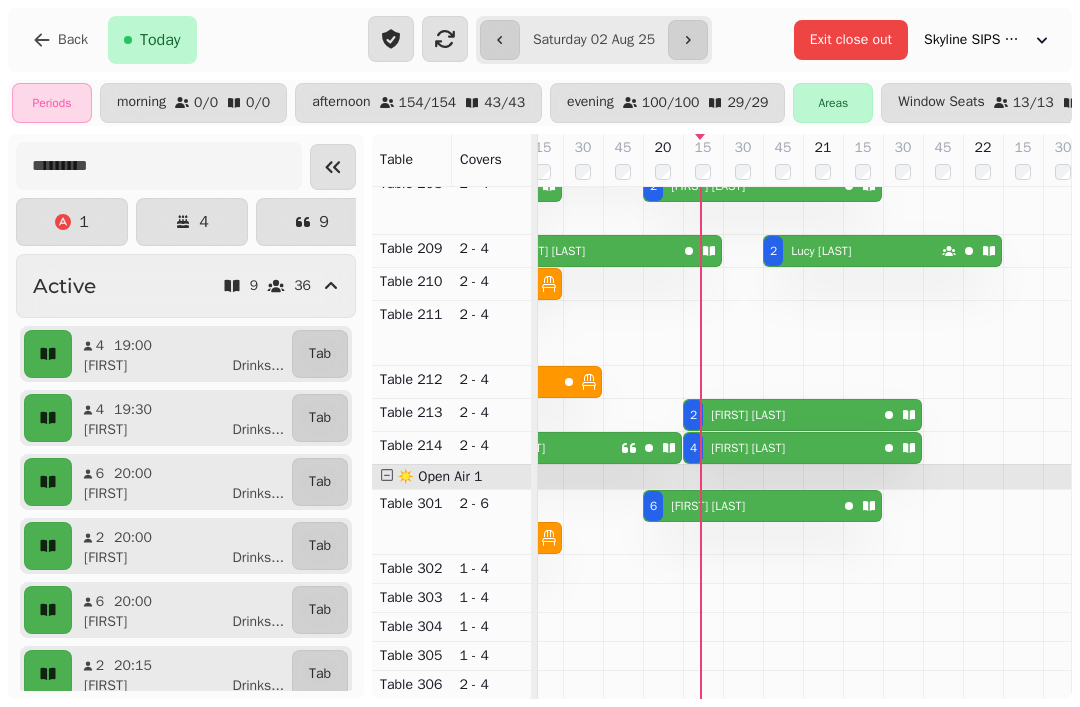 click on "[FIRST]   [LAST]" at bounding box center [748, 415] 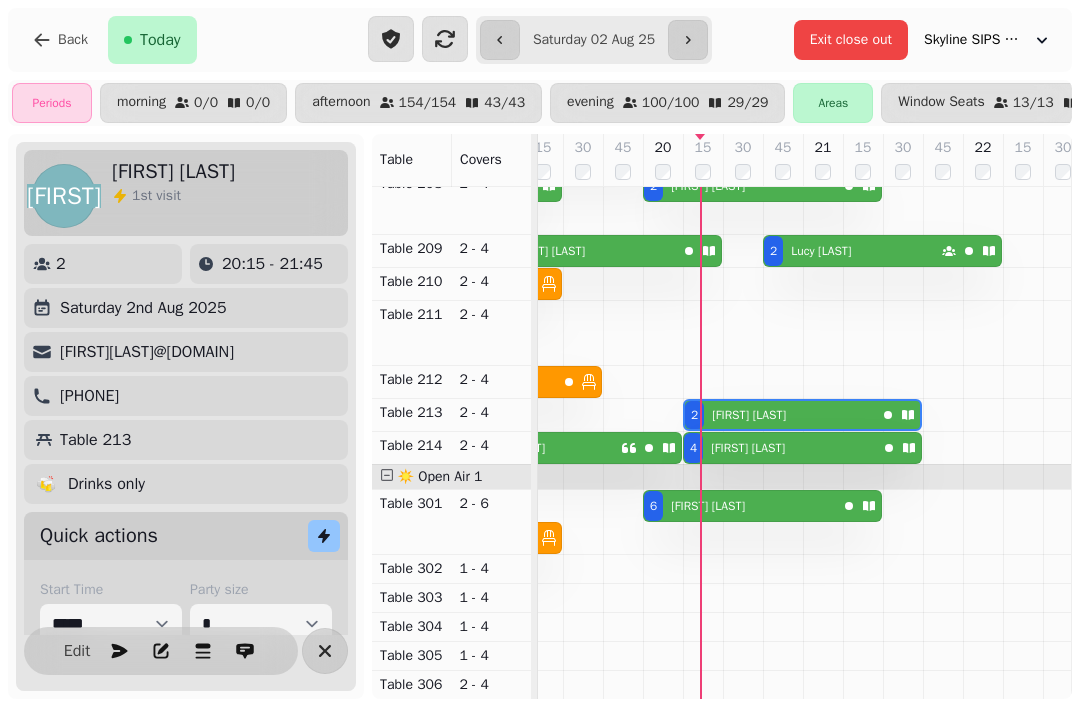 scroll, scrollTop: 0, scrollLeft: 1227, axis: horizontal 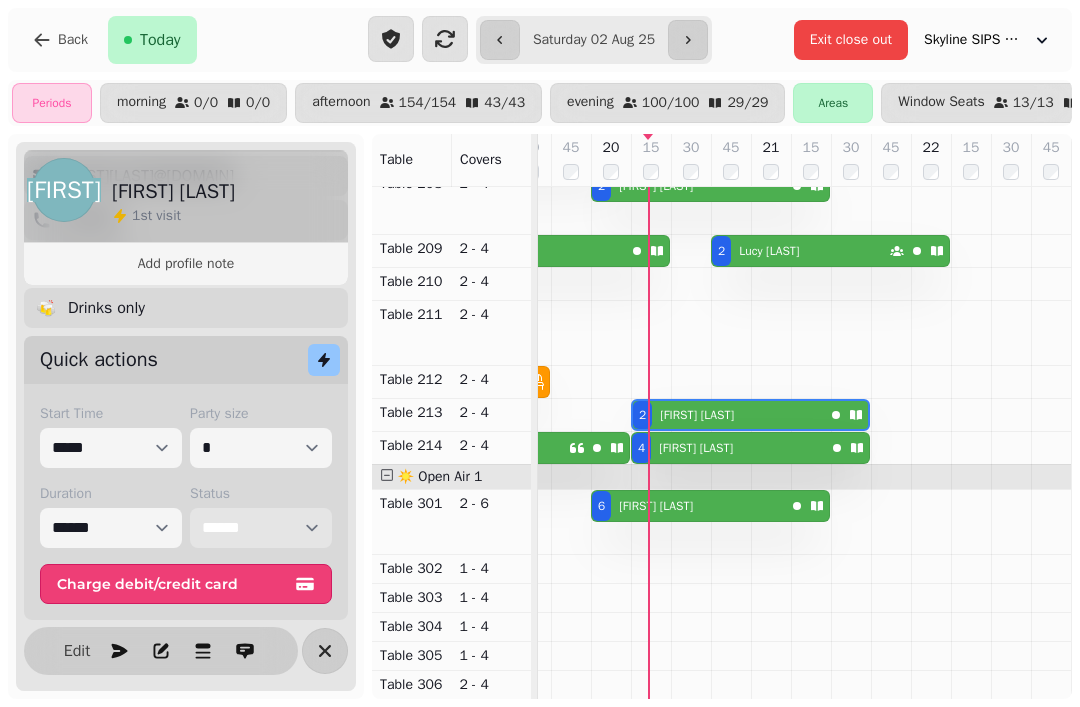 click on "**********" at bounding box center [261, 528] 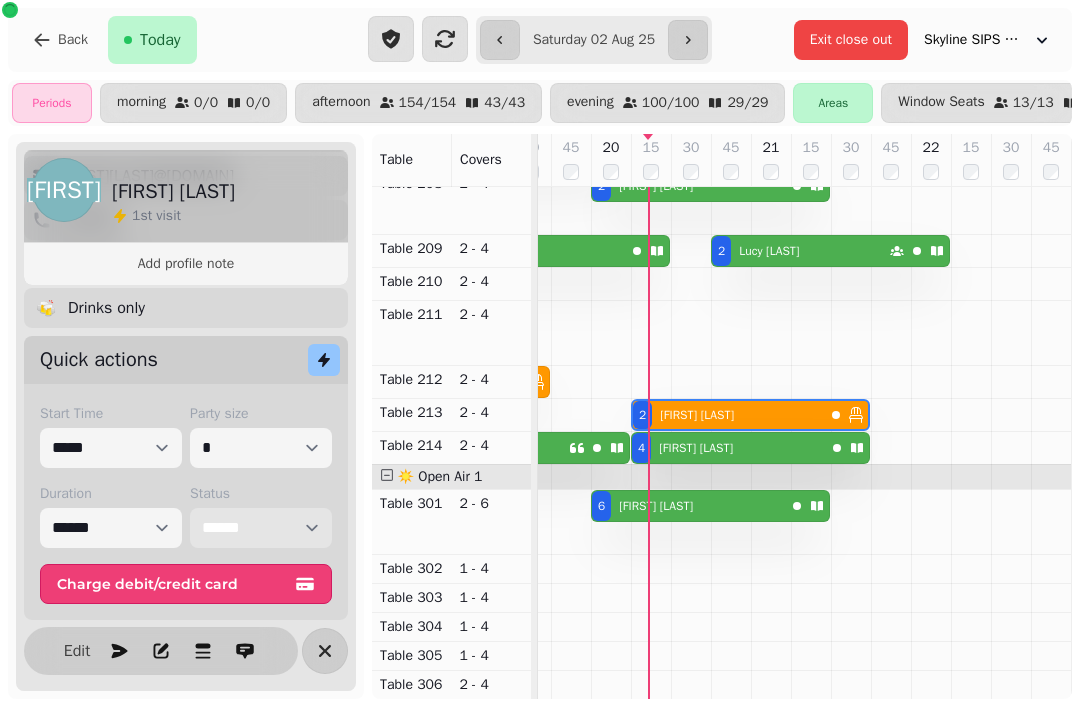 scroll, scrollTop: 568, scrollLeft: 1227, axis: both 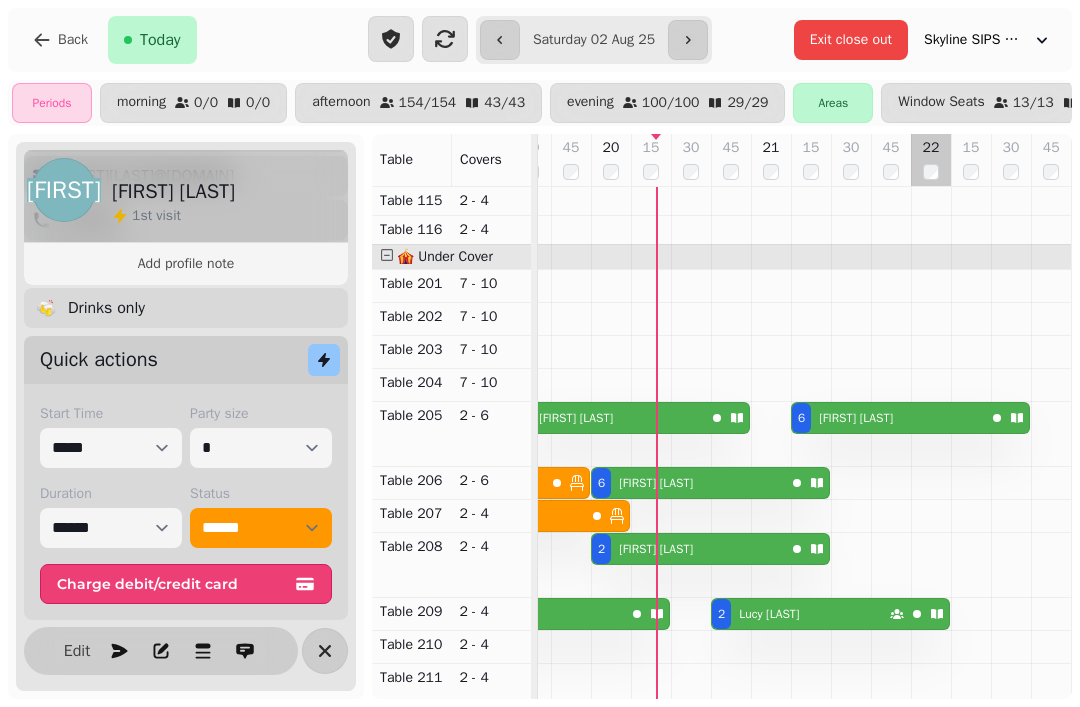 click at bounding box center [931, 615] 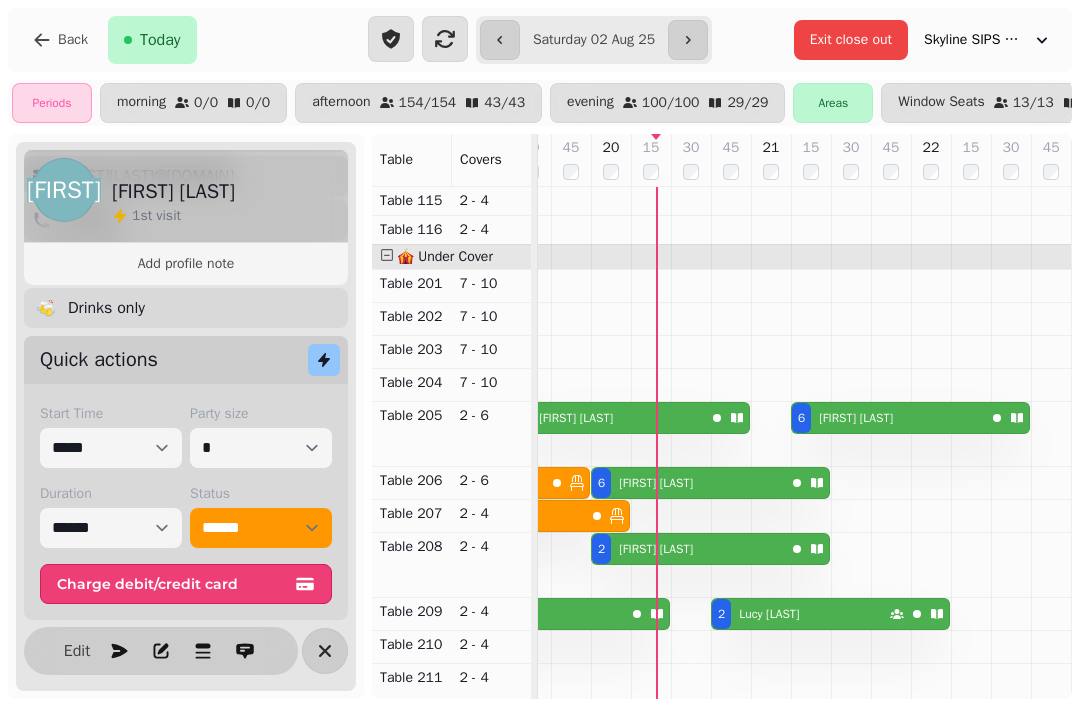click on "[NUMBER] [FIRST]   [LAST]" at bounding box center [888, 418] 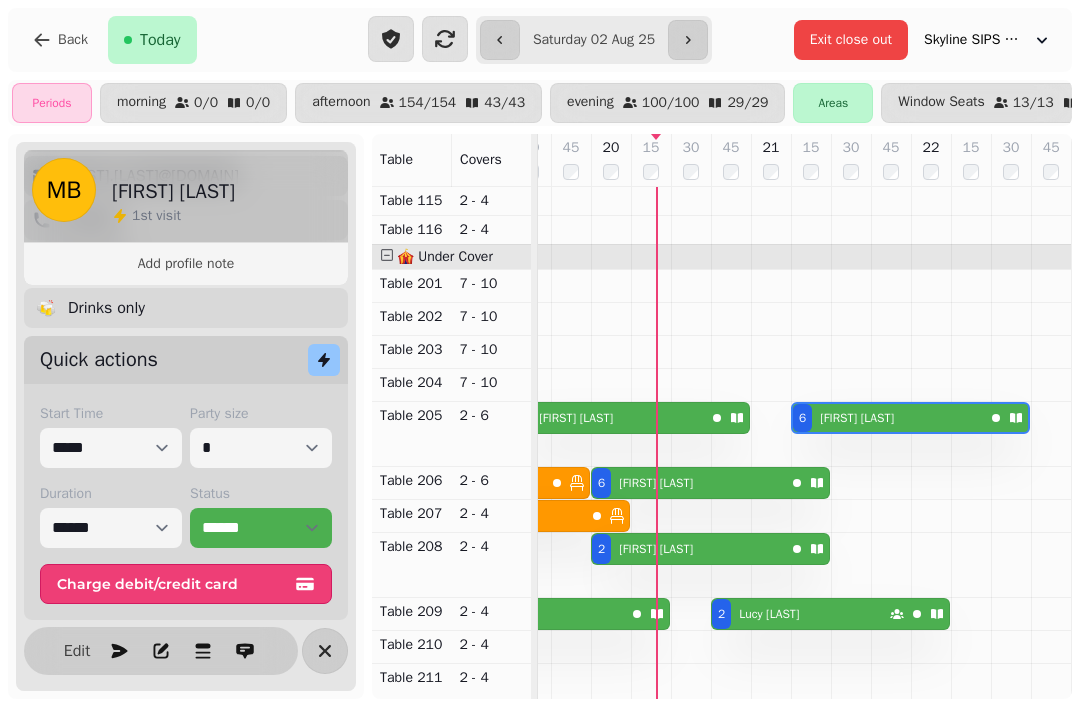 select on "**********" 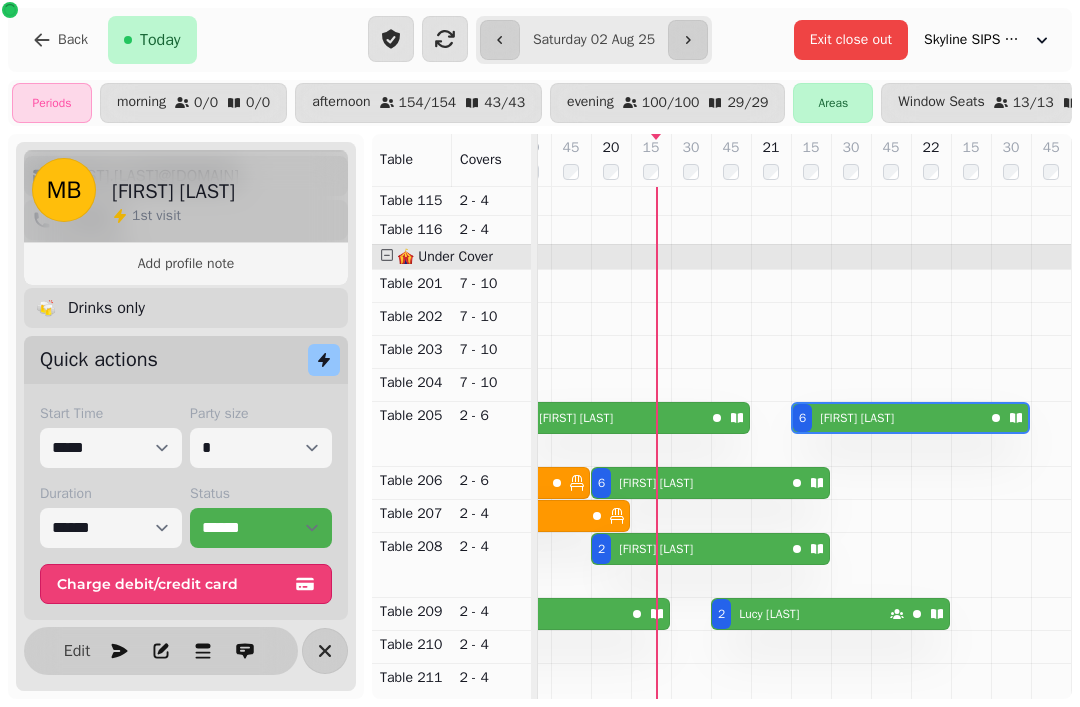 click on "[FIRST]   [LAST]" at bounding box center [857, 418] 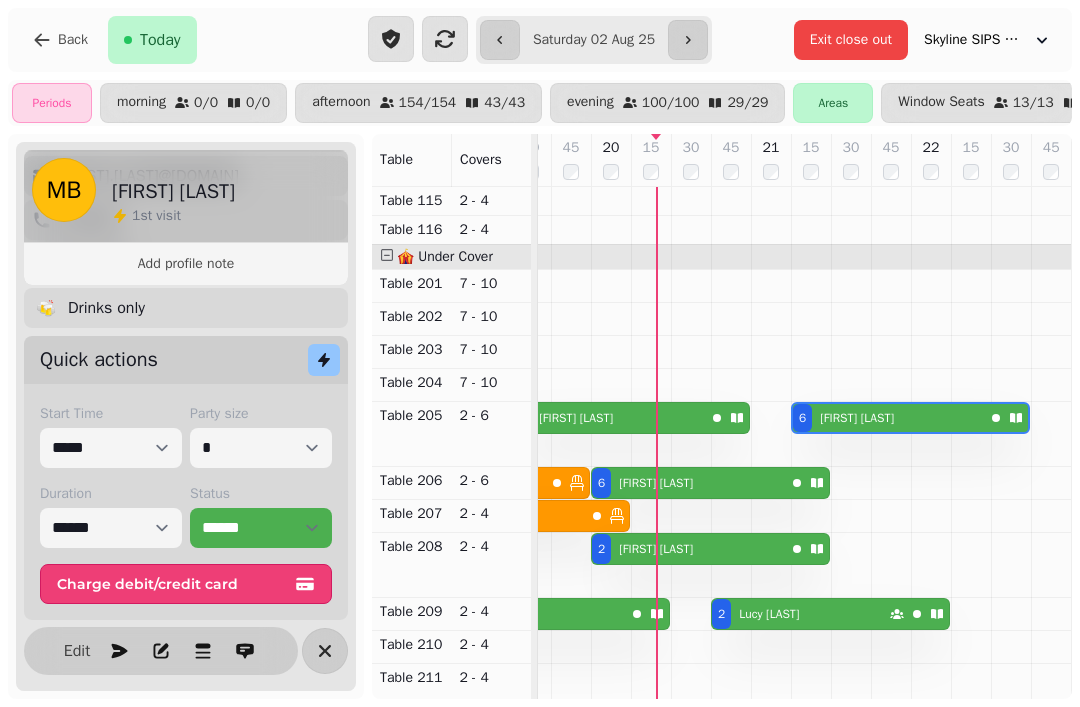 scroll, scrollTop: 872, scrollLeft: 1133, axis: both 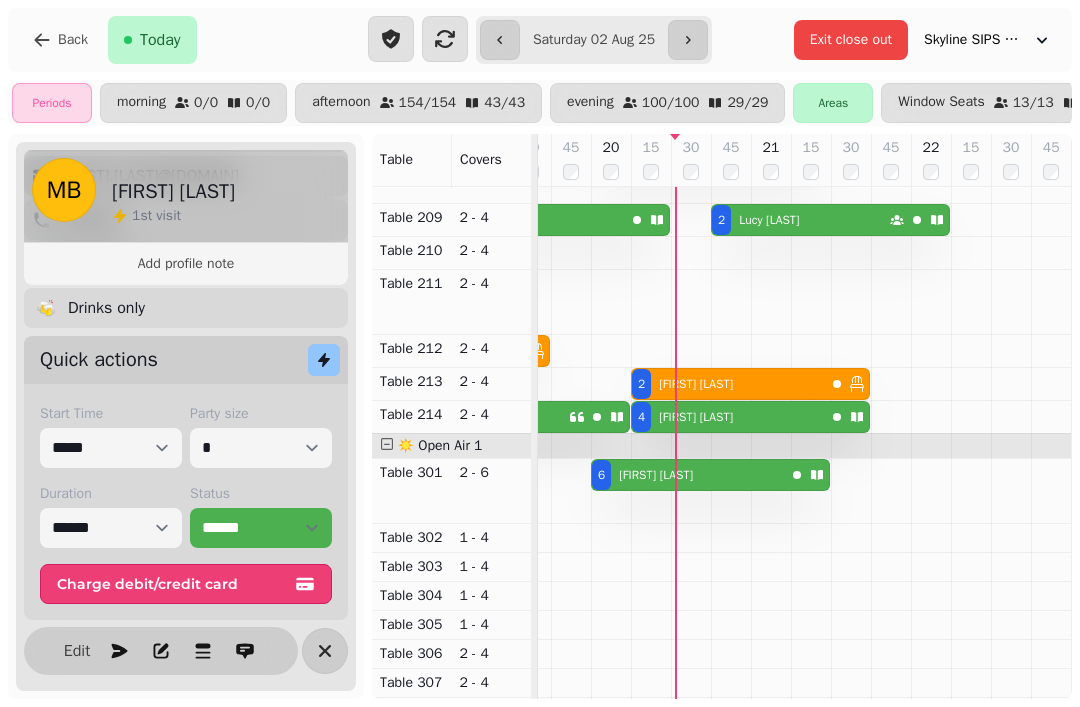 click on "[NUMBER] [FIRST]   [LAST]" at bounding box center [728, 417] 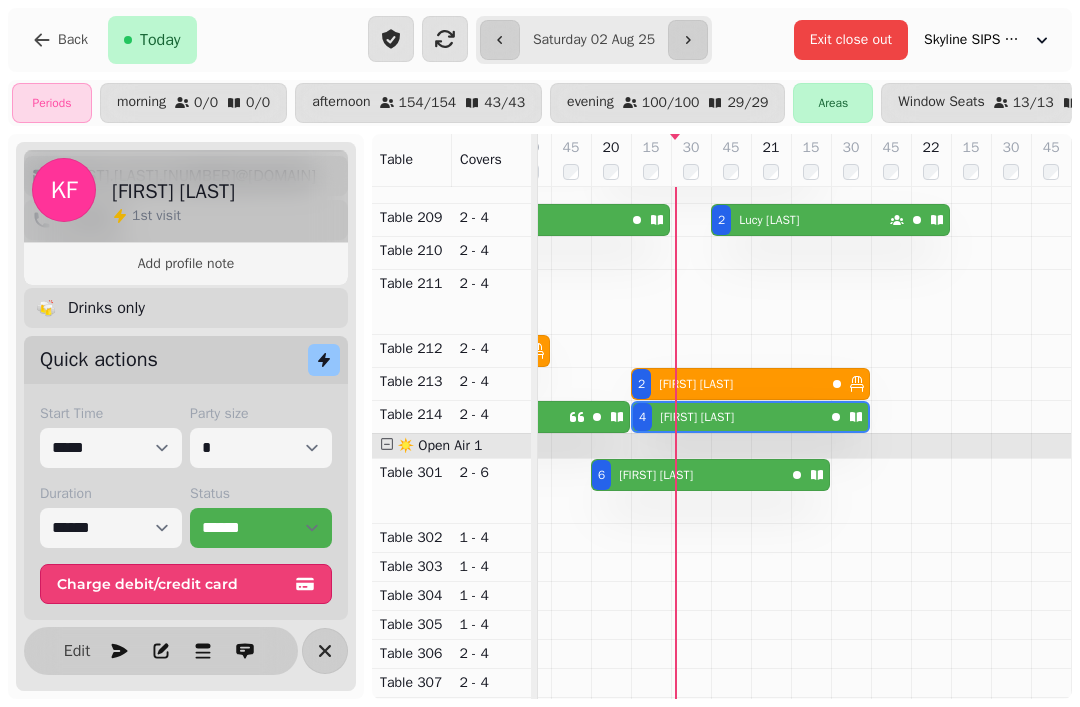 select on "**********" 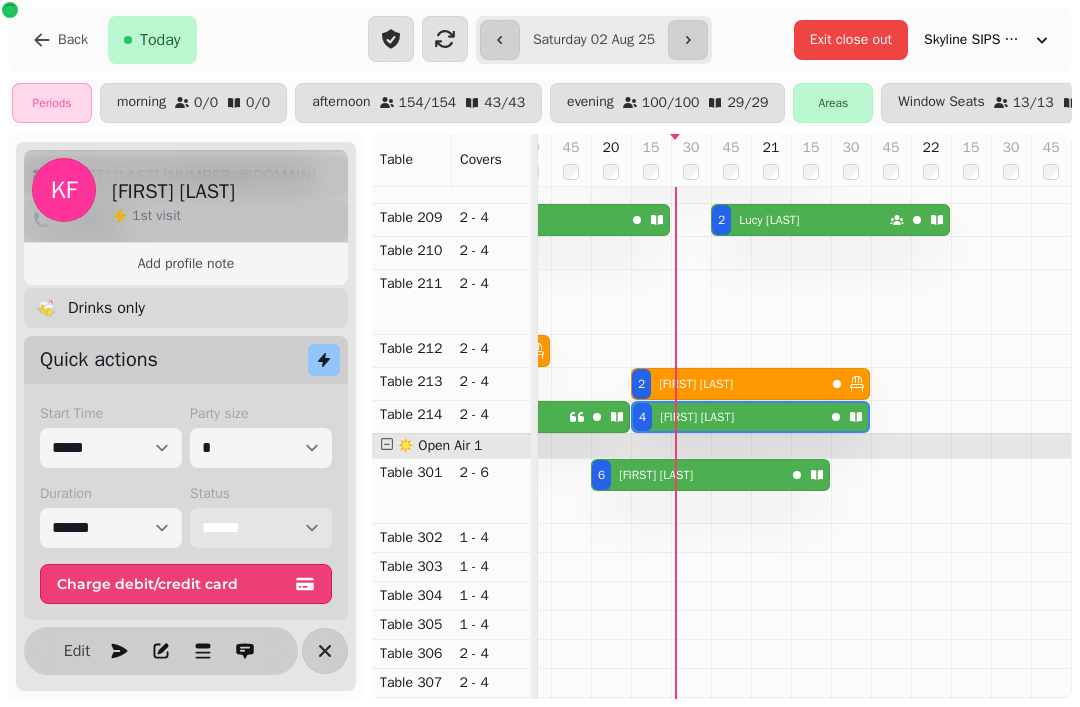 click on "**********" at bounding box center (261, 528) 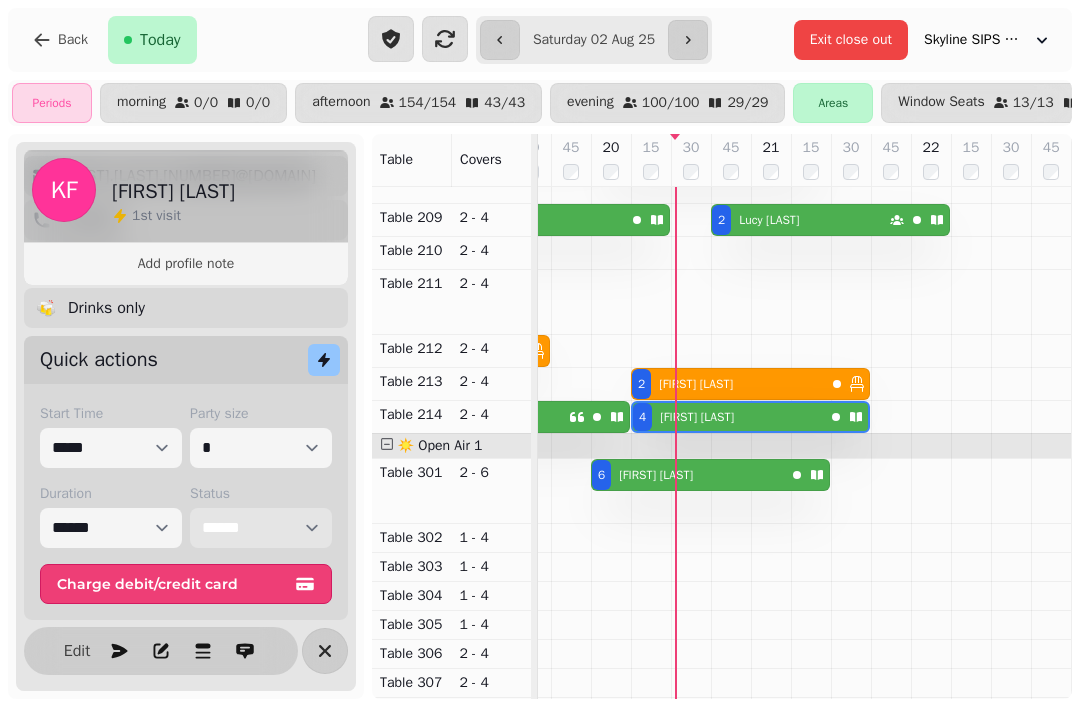 select on "******" 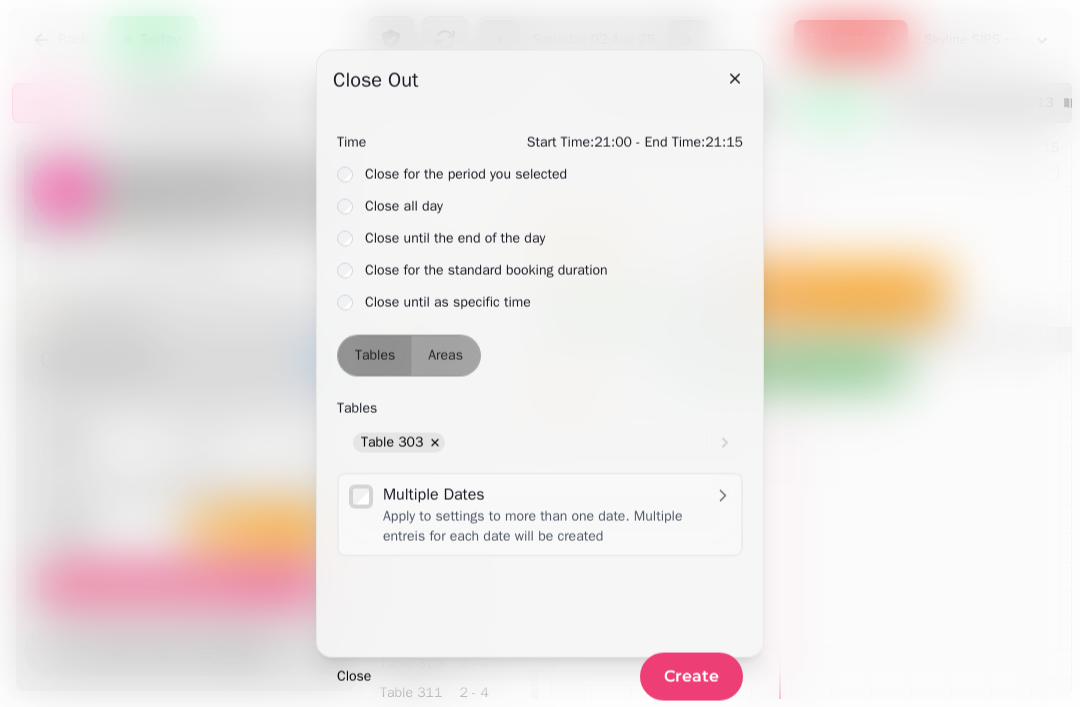 click at bounding box center (735, 78) 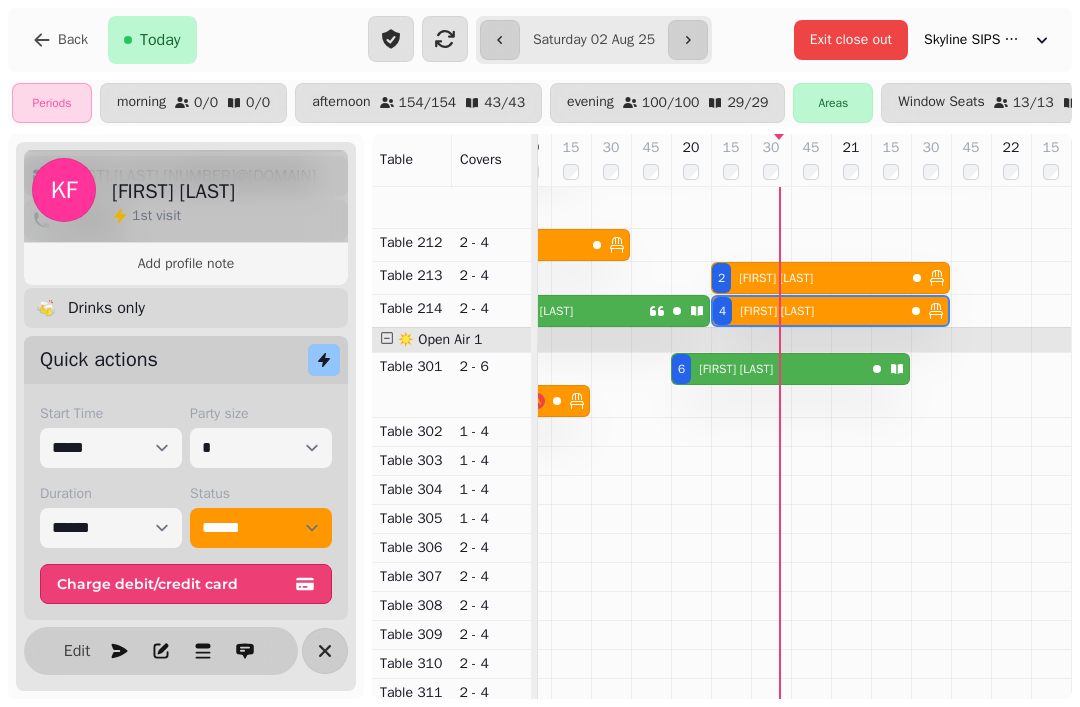 scroll, scrollTop: 948, scrollLeft: 1180, axis: both 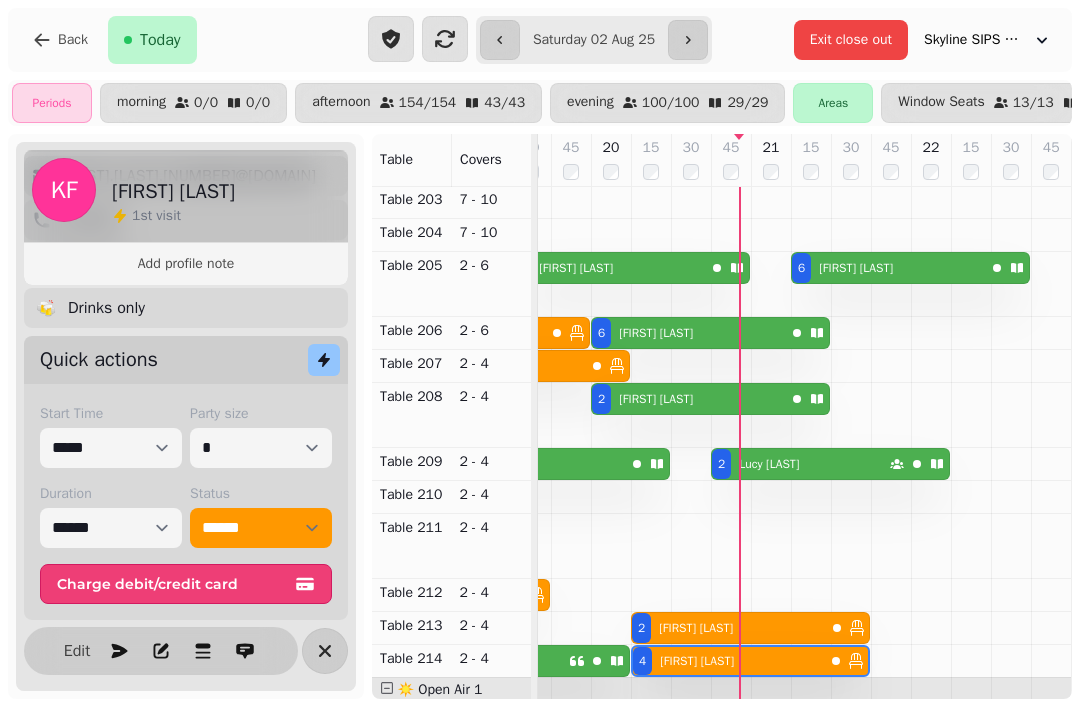 click 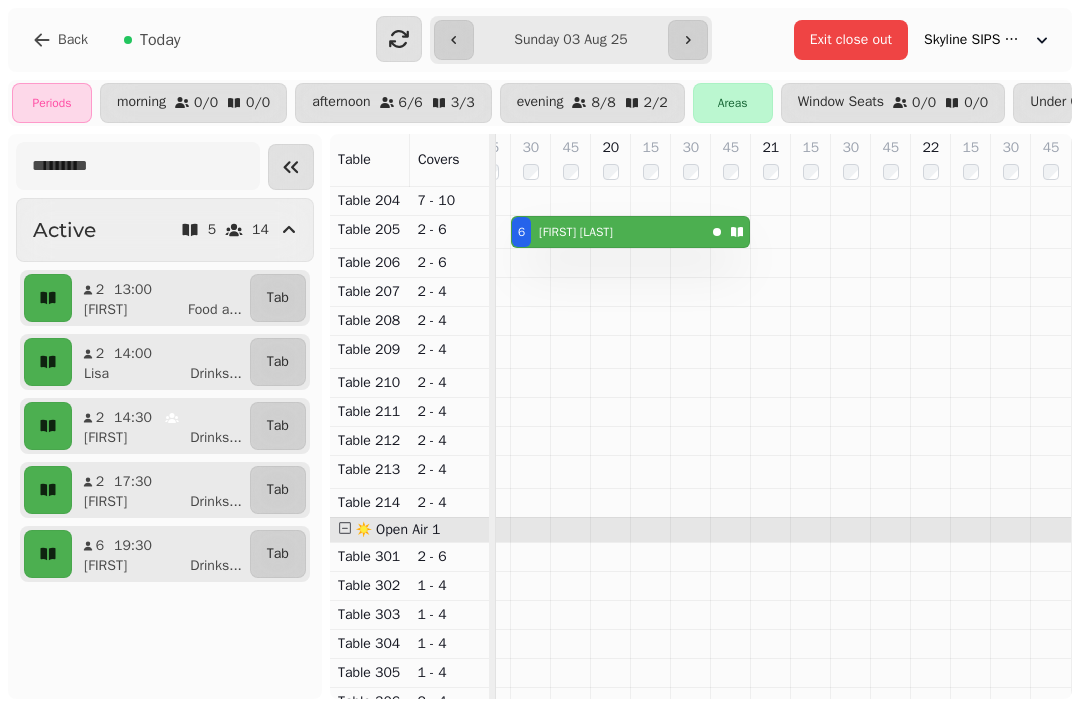 scroll, scrollTop: 0, scrollLeft: 1103, axis: horizontal 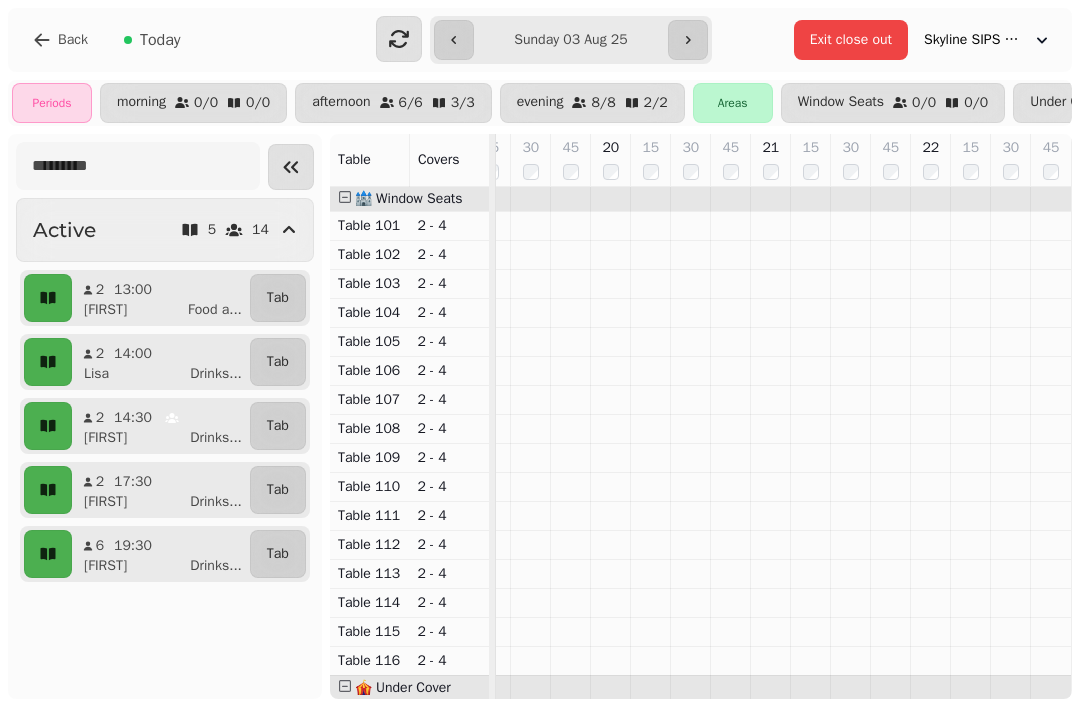 click 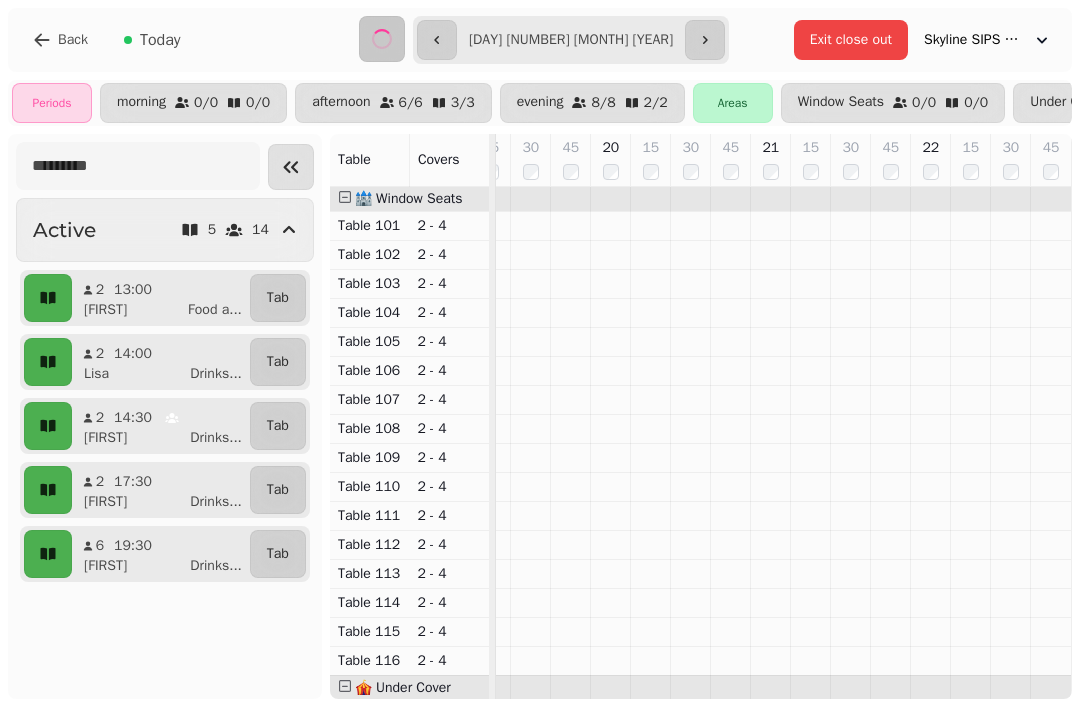 click at bounding box center [705, 40] 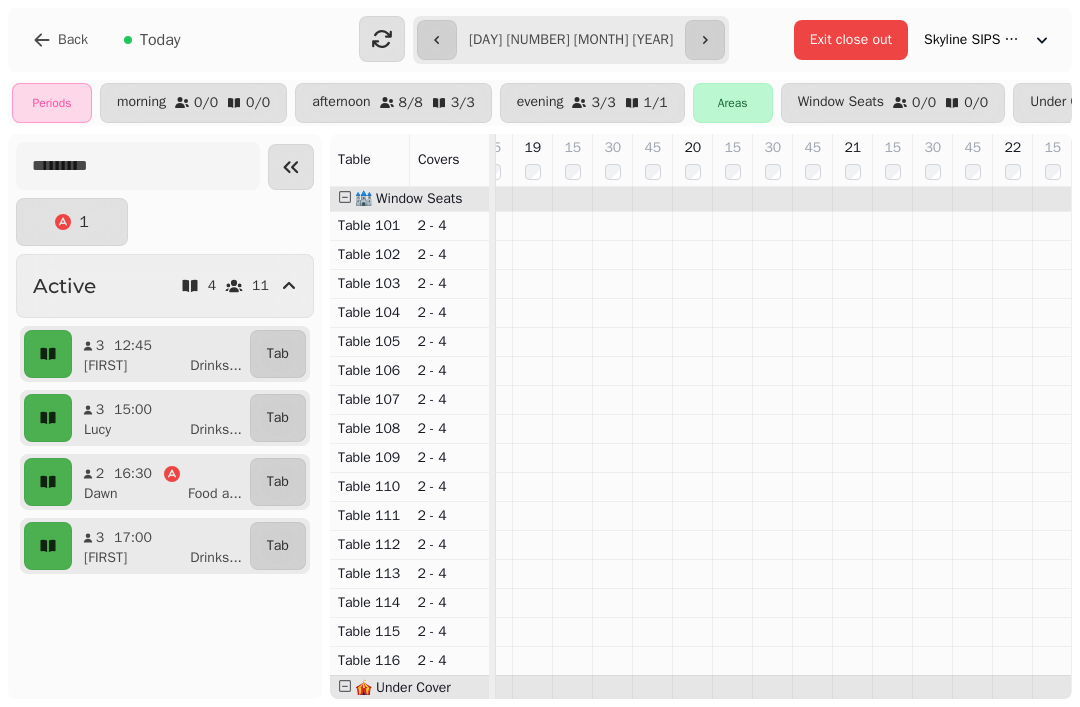 click 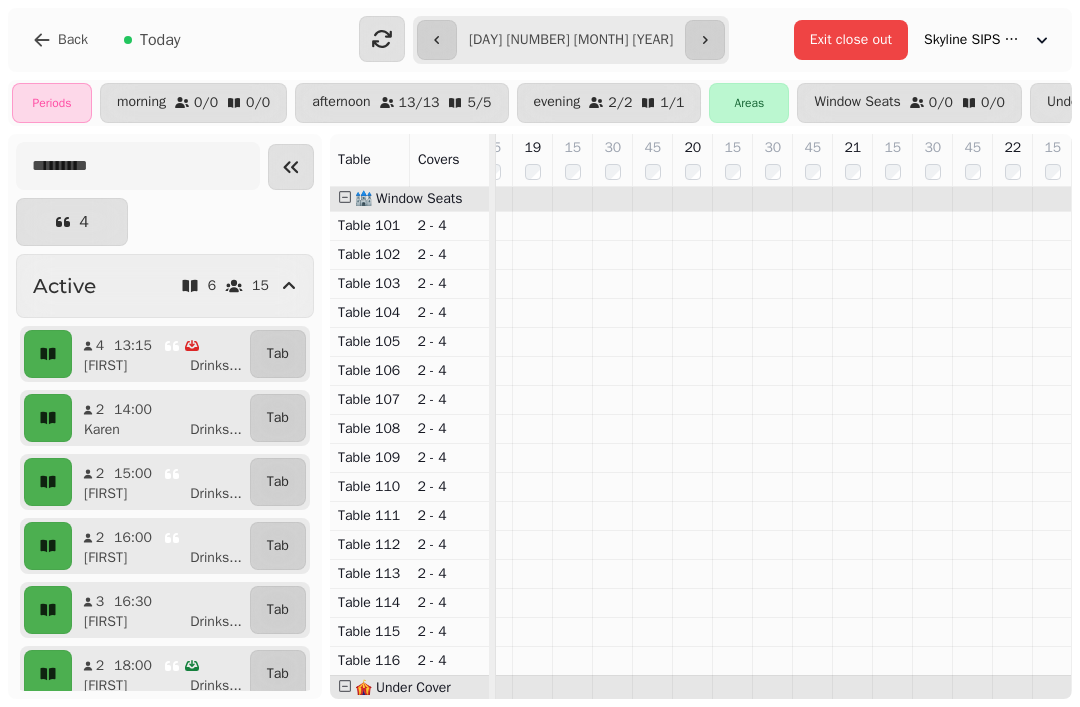 click 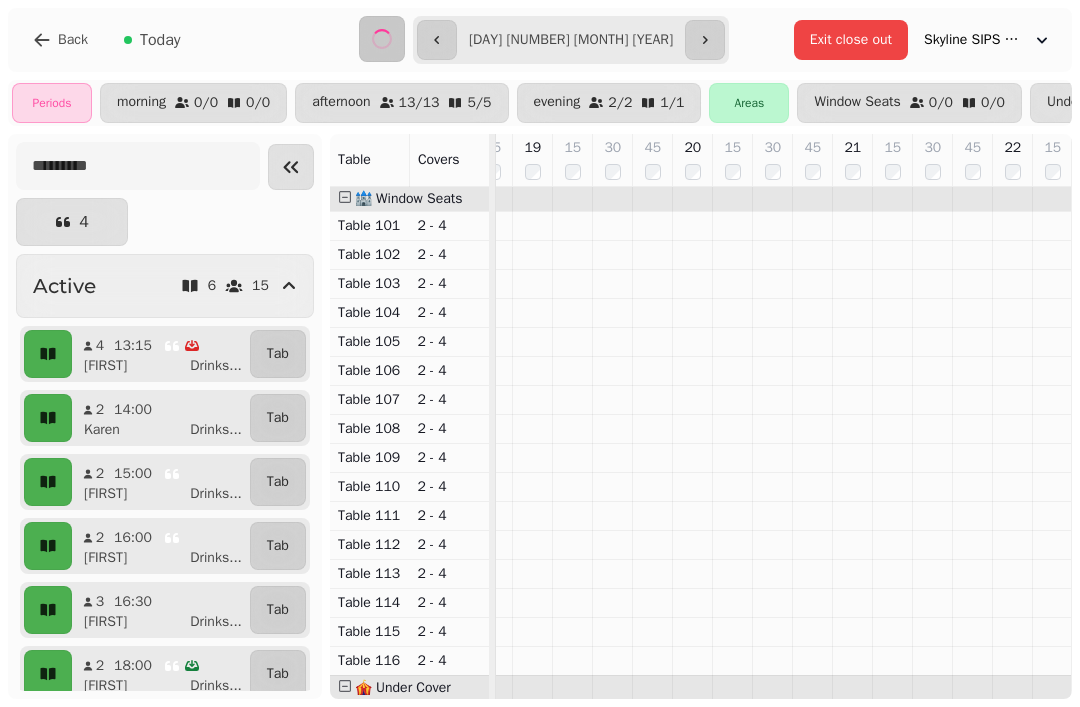 click at bounding box center (705, 40) 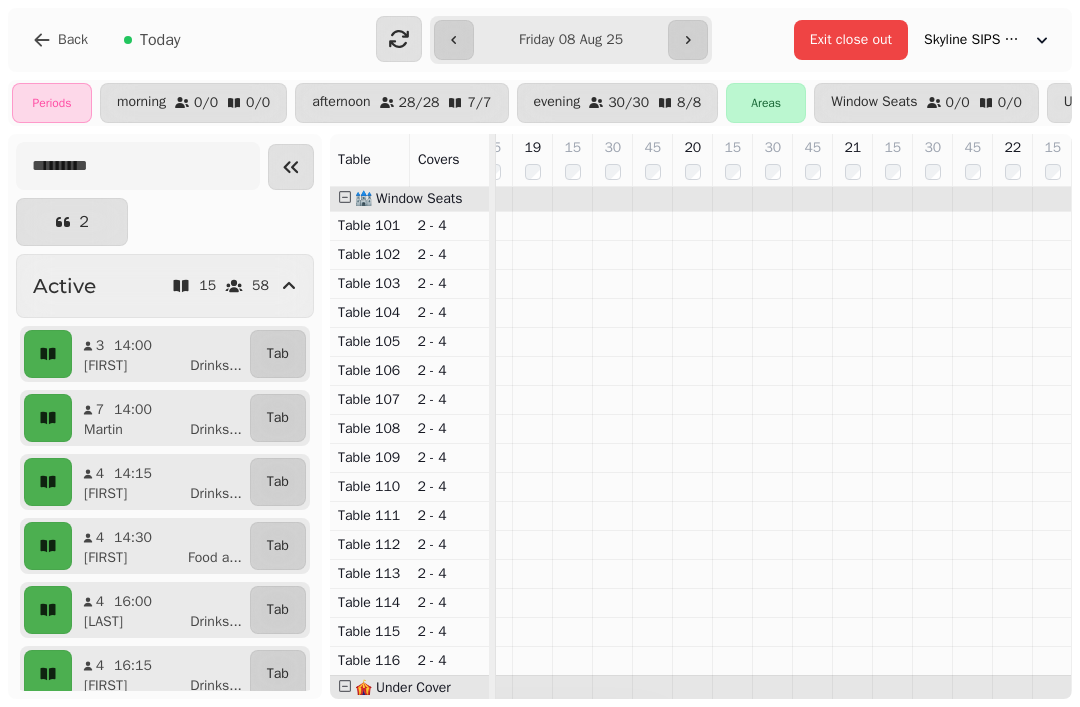 click at bounding box center [688, 40] 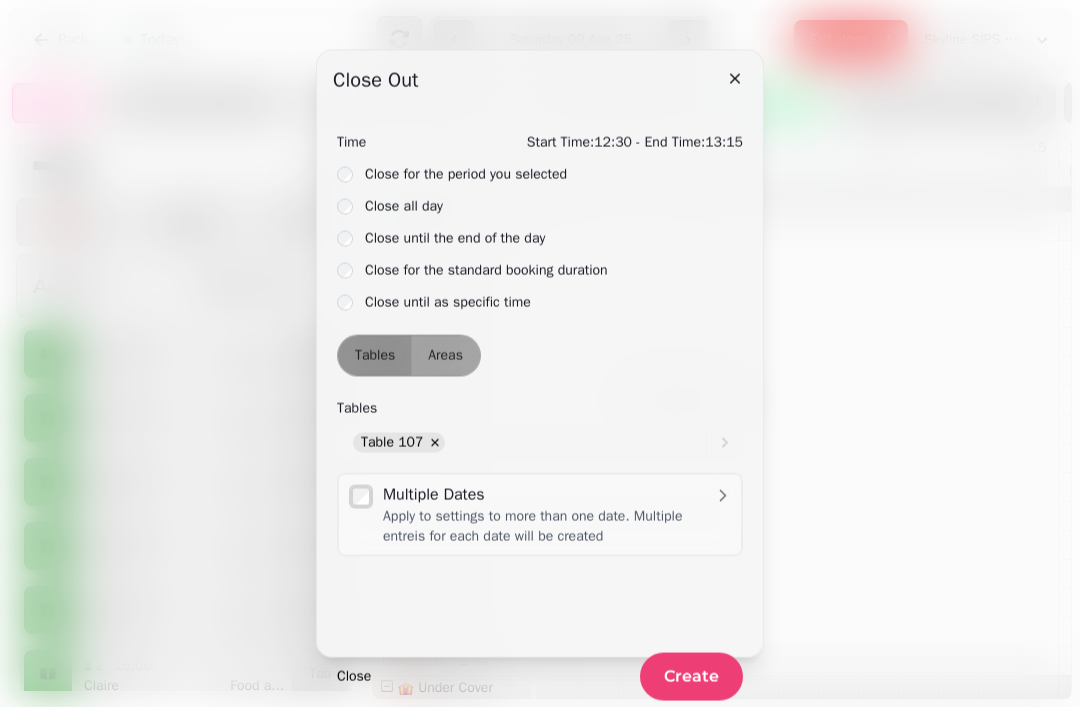 click at bounding box center (735, 78) 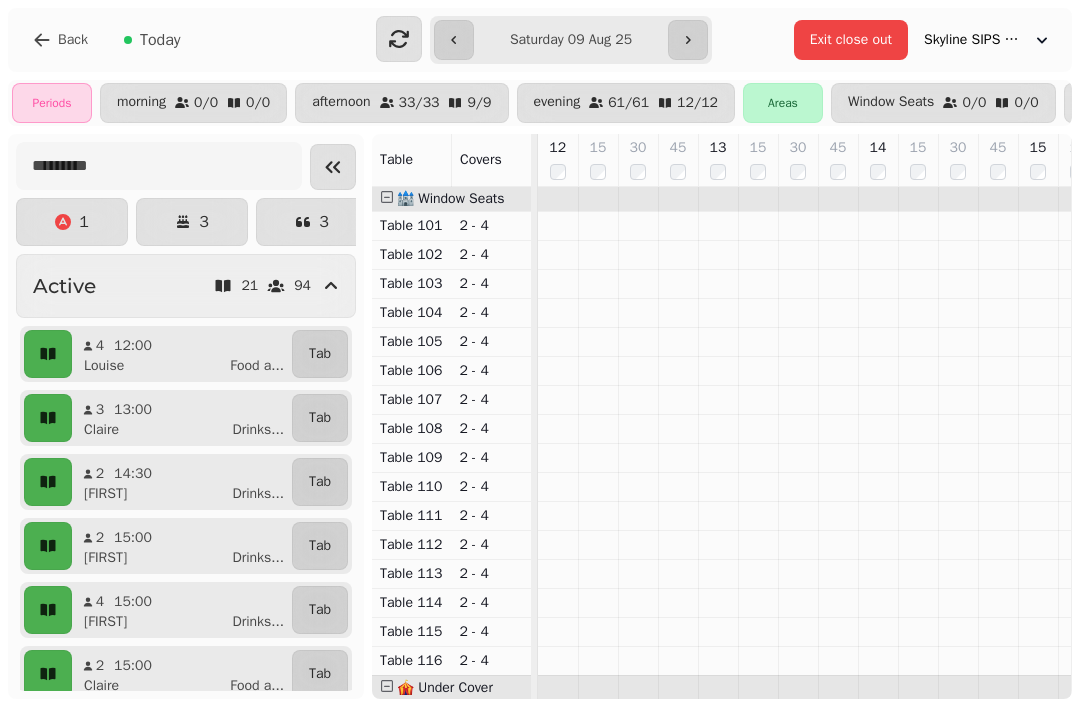 click at bounding box center [454, 40] 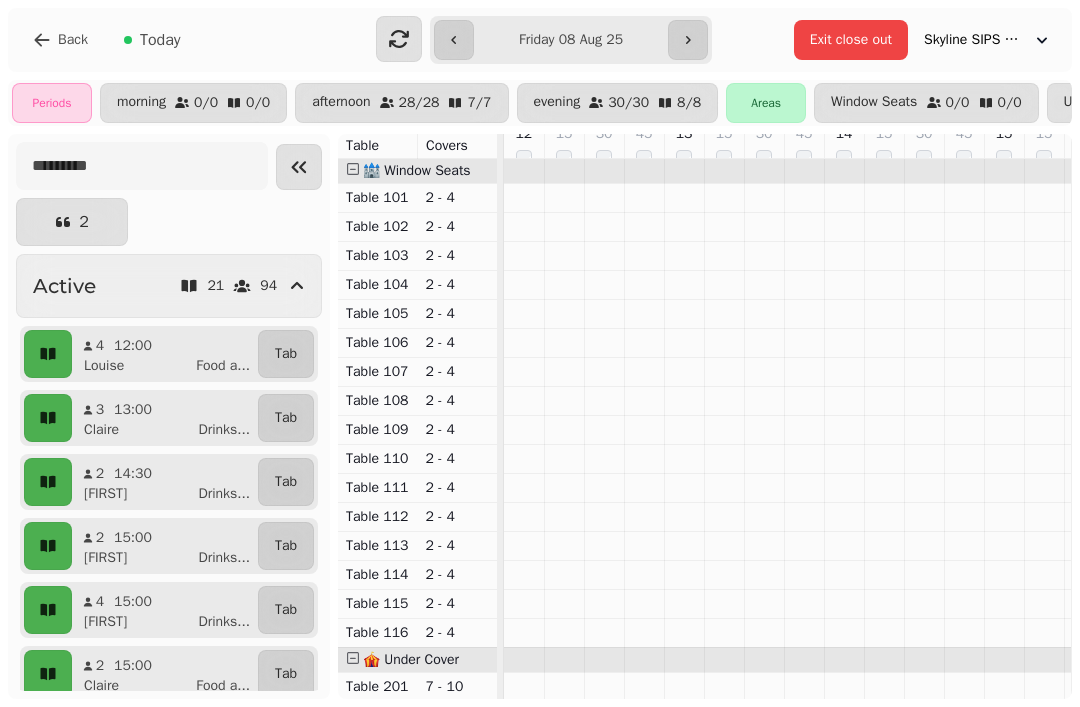 click at bounding box center (454, 40) 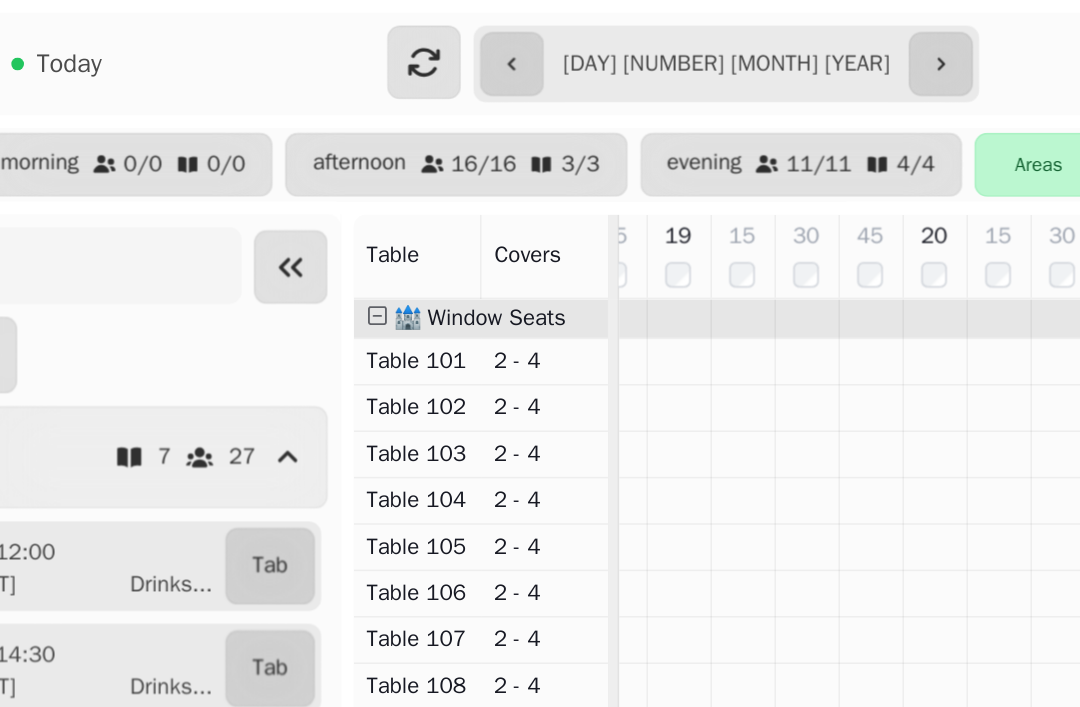 click at bounding box center [437, 40] 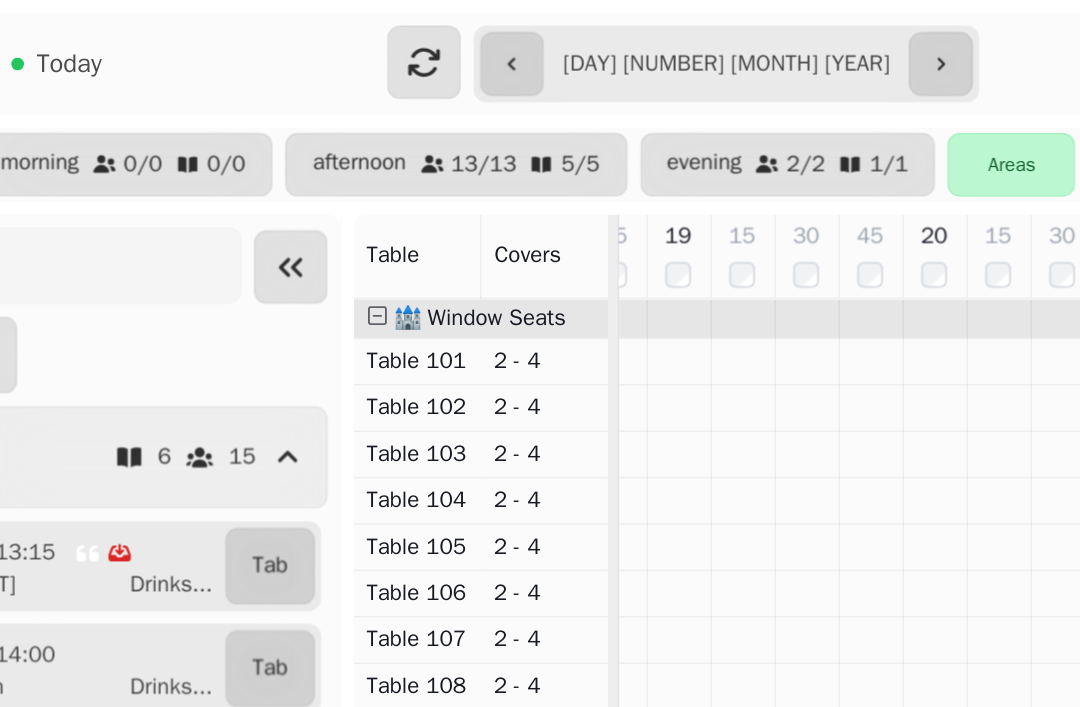 click at bounding box center [437, 40] 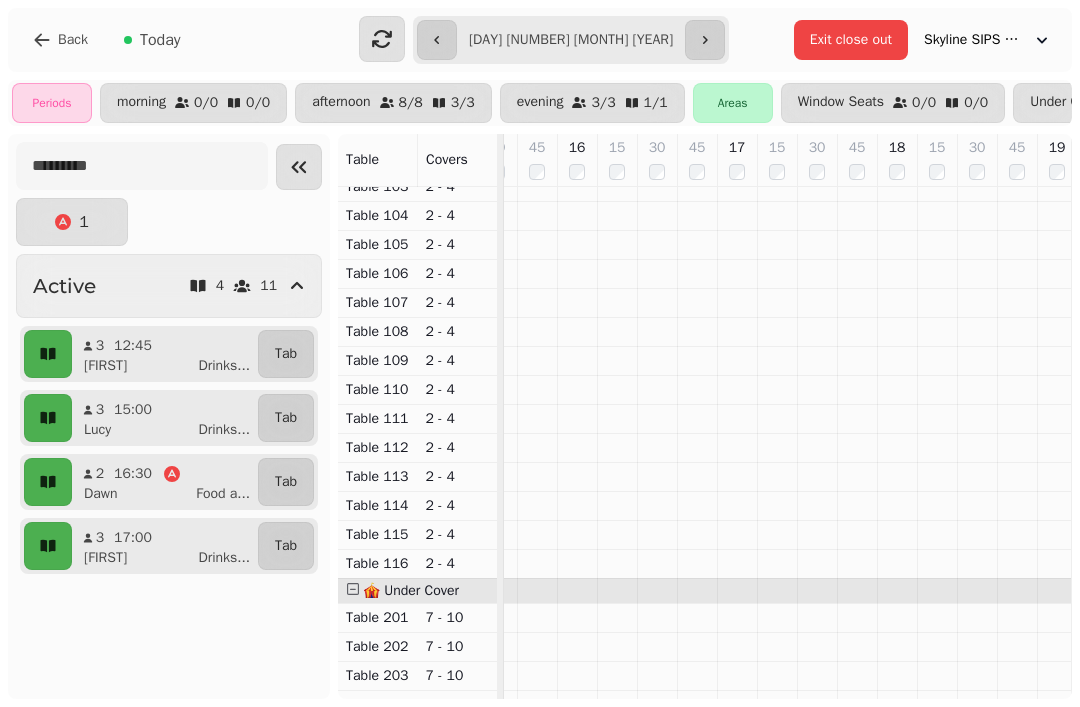 click 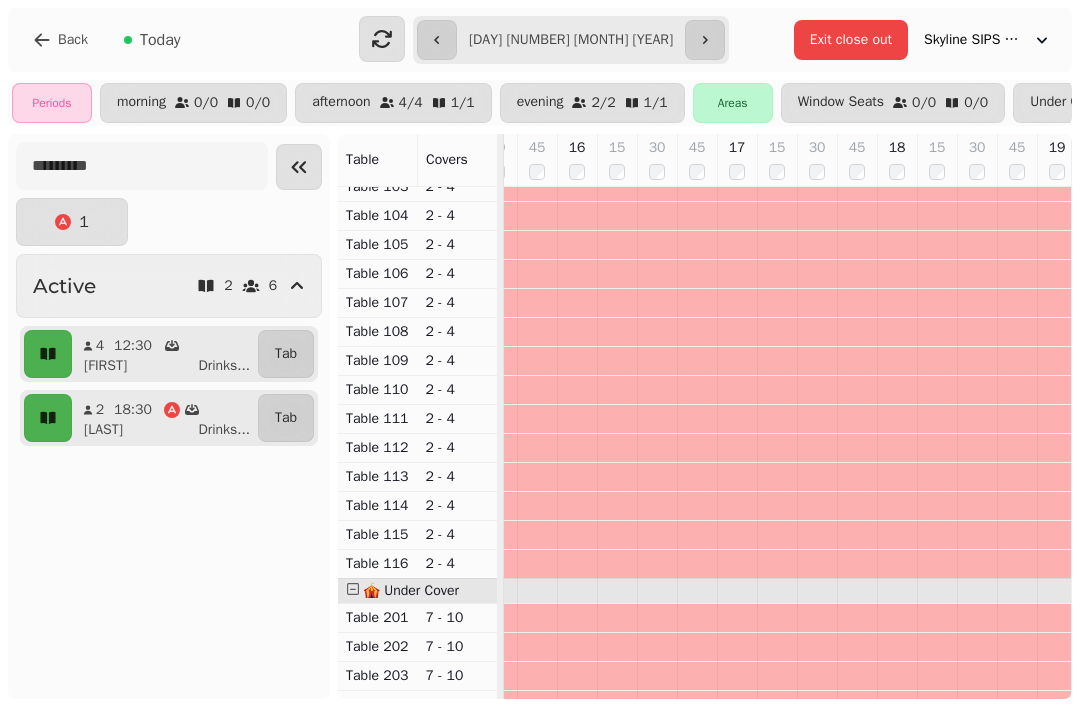 click at bounding box center [437, 40] 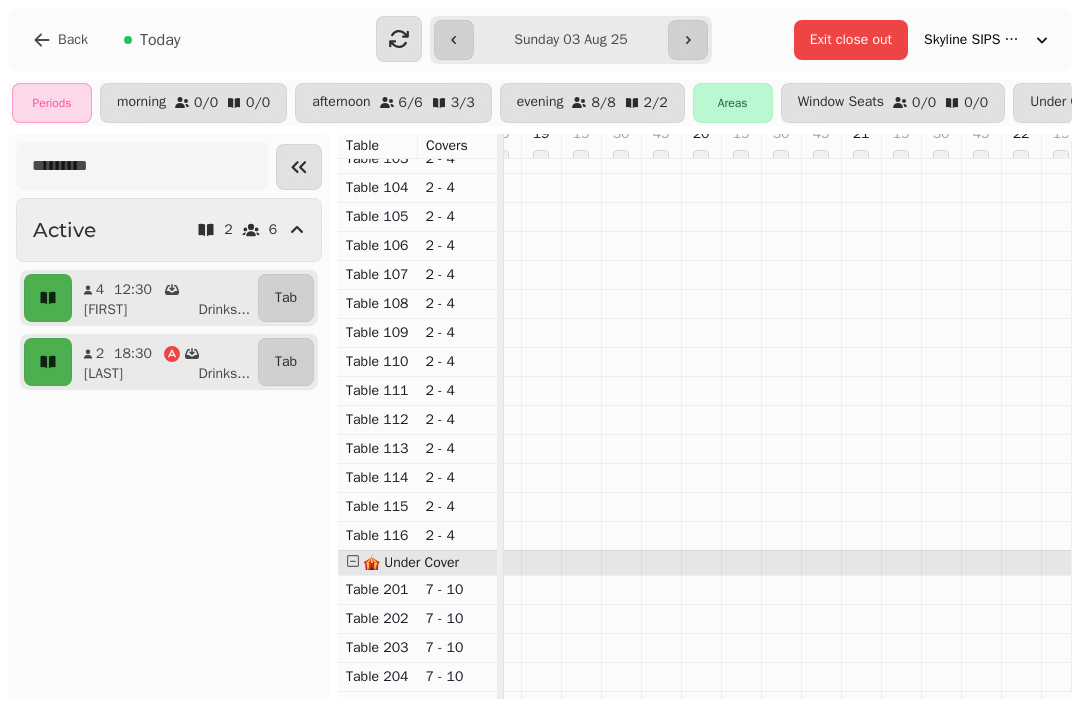 type on "**********" 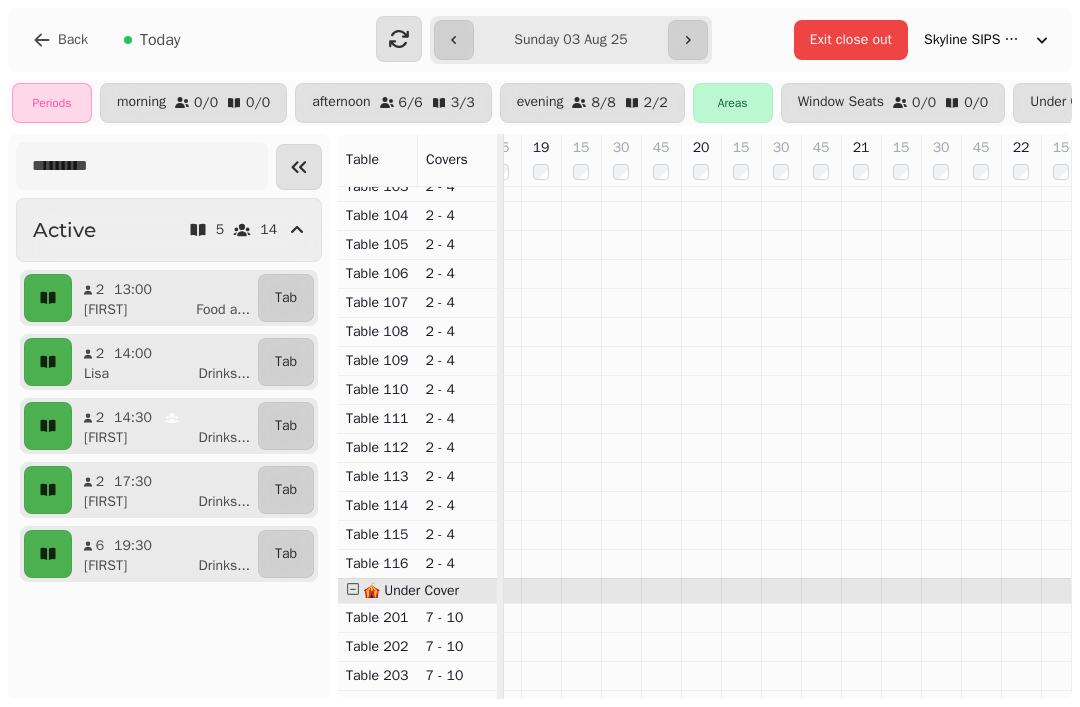 click at bounding box center (454, 40) 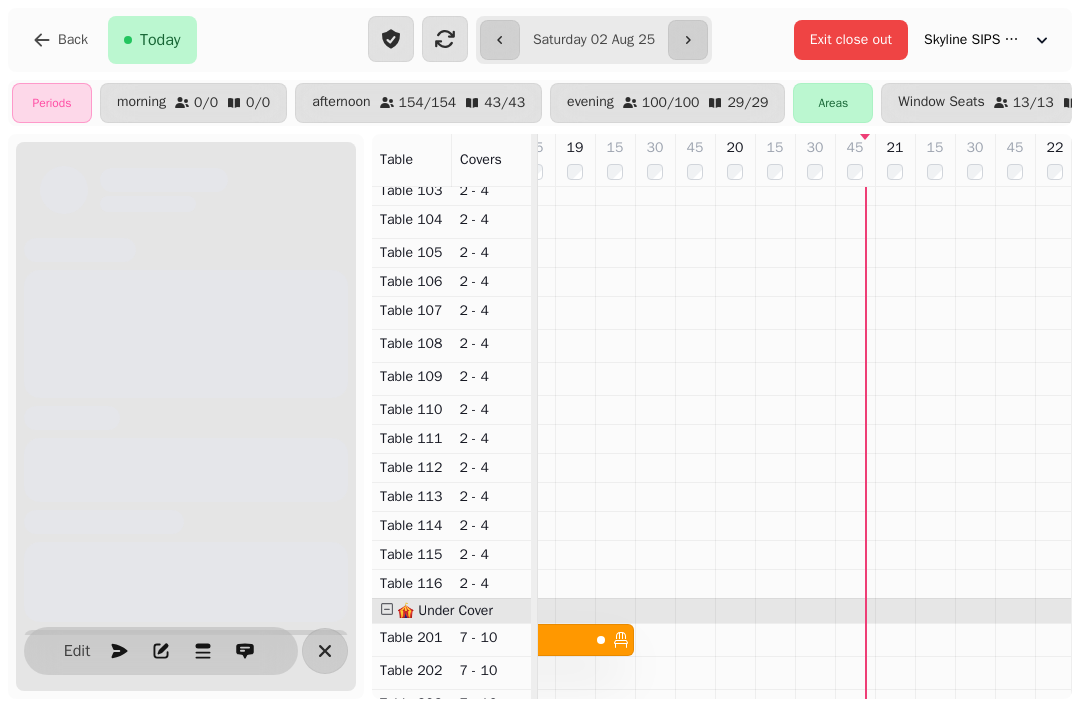 type on "**********" 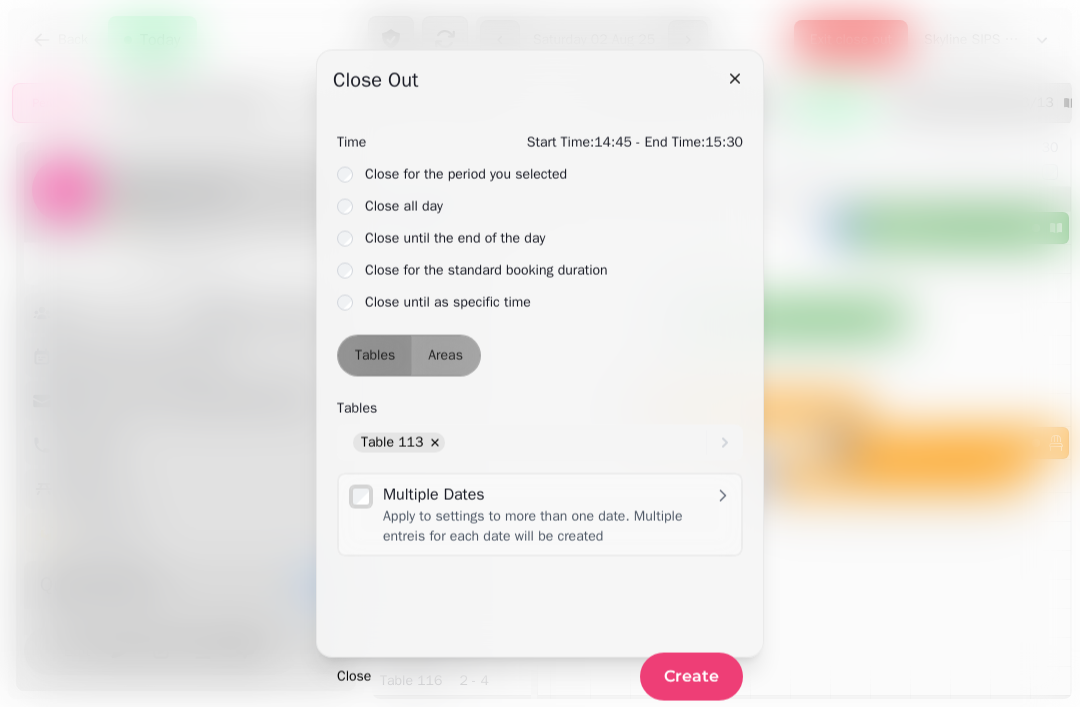 click at bounding box center [540, 353] 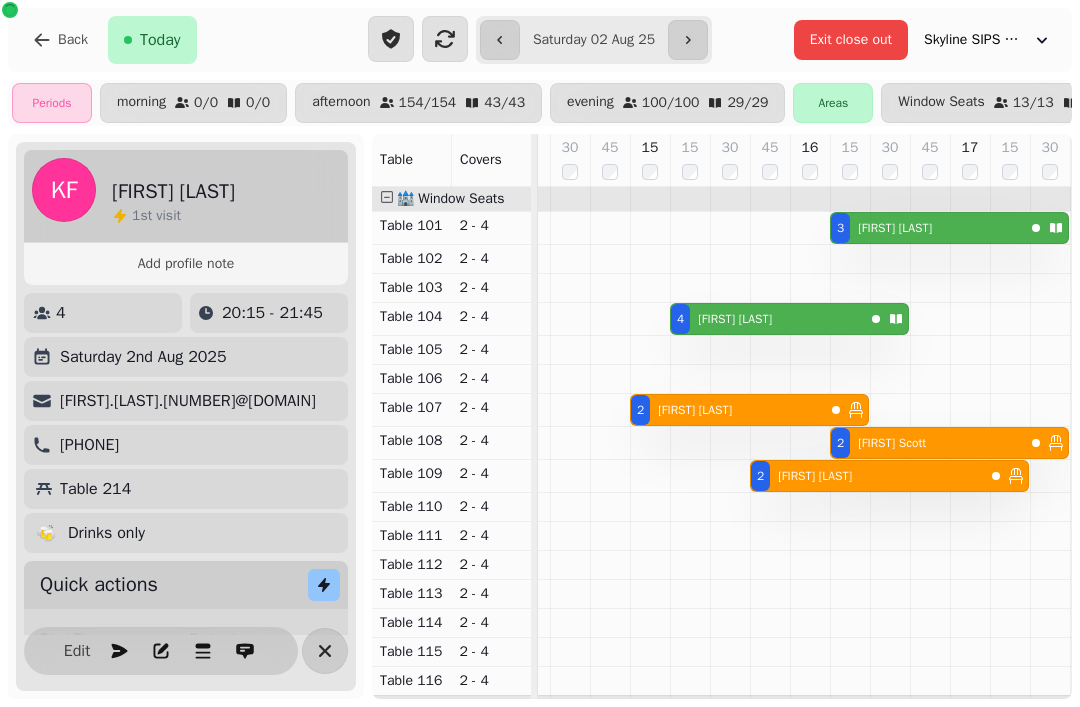 scroll, scrollTop: 0, scrollLeft: 1070, axis: horizontal 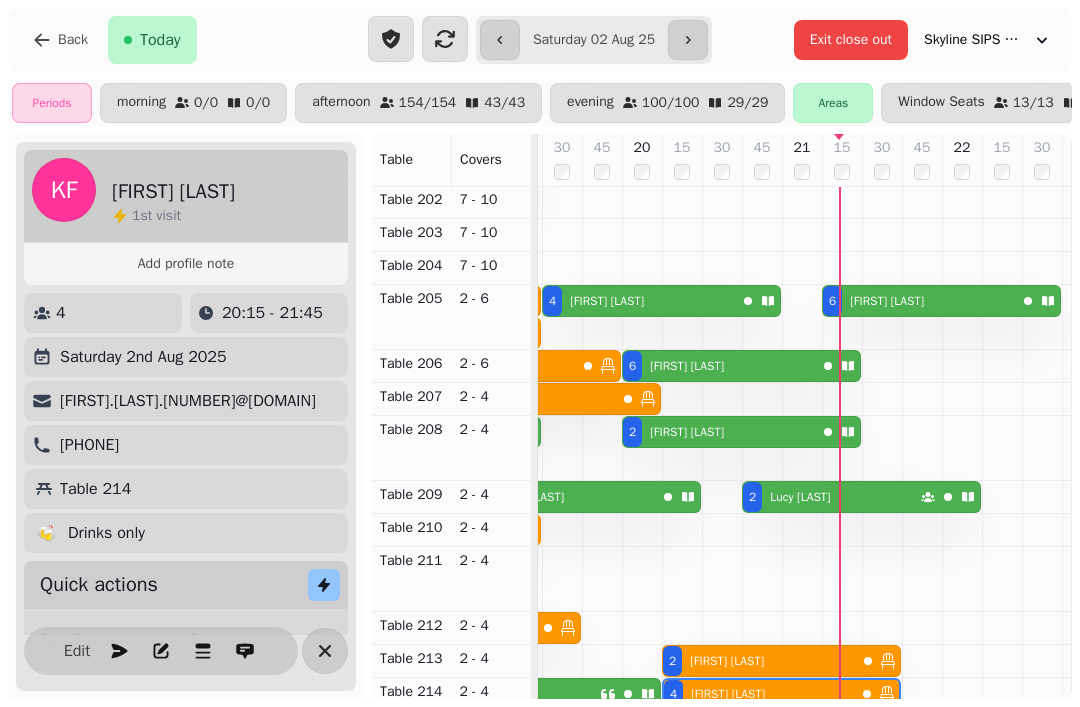 click on "[NUMBER] [FIRST]   [LAST]" at bounding box center (919, 301) 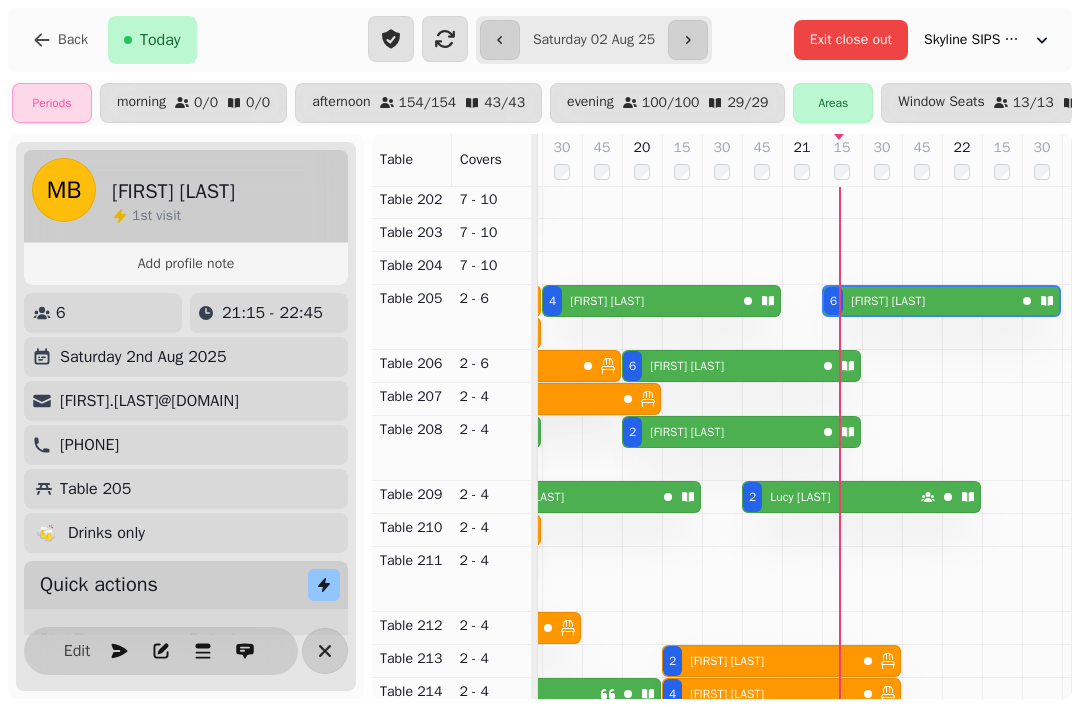 select on "**********" 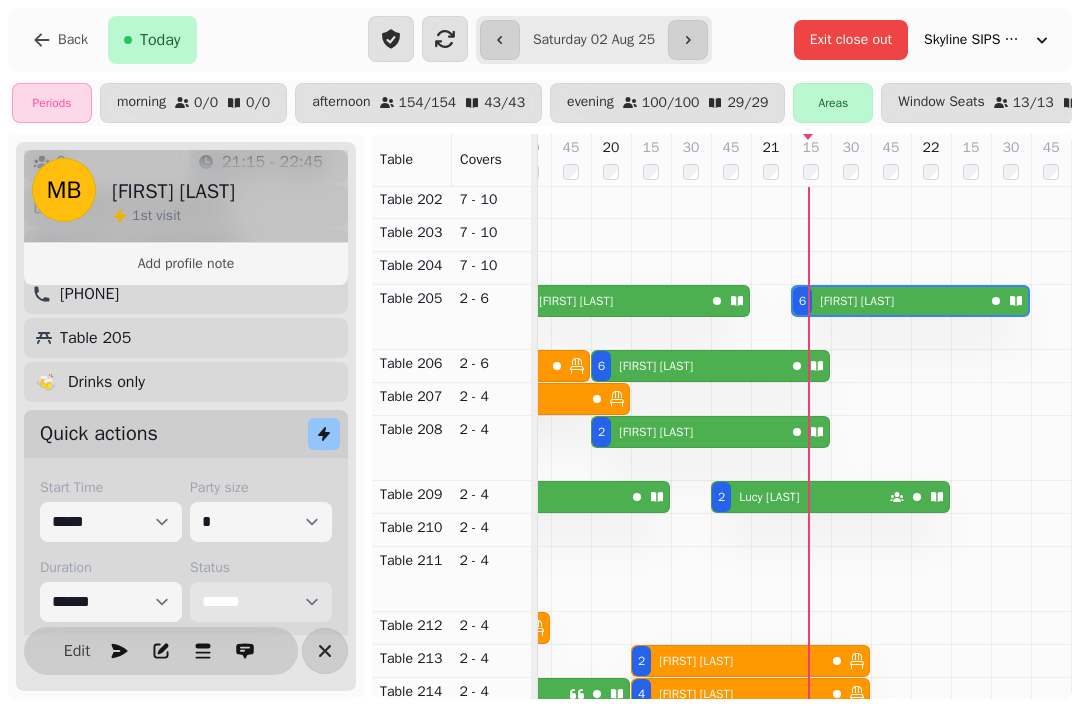 click on "**********" at bounding box center [261, 602] 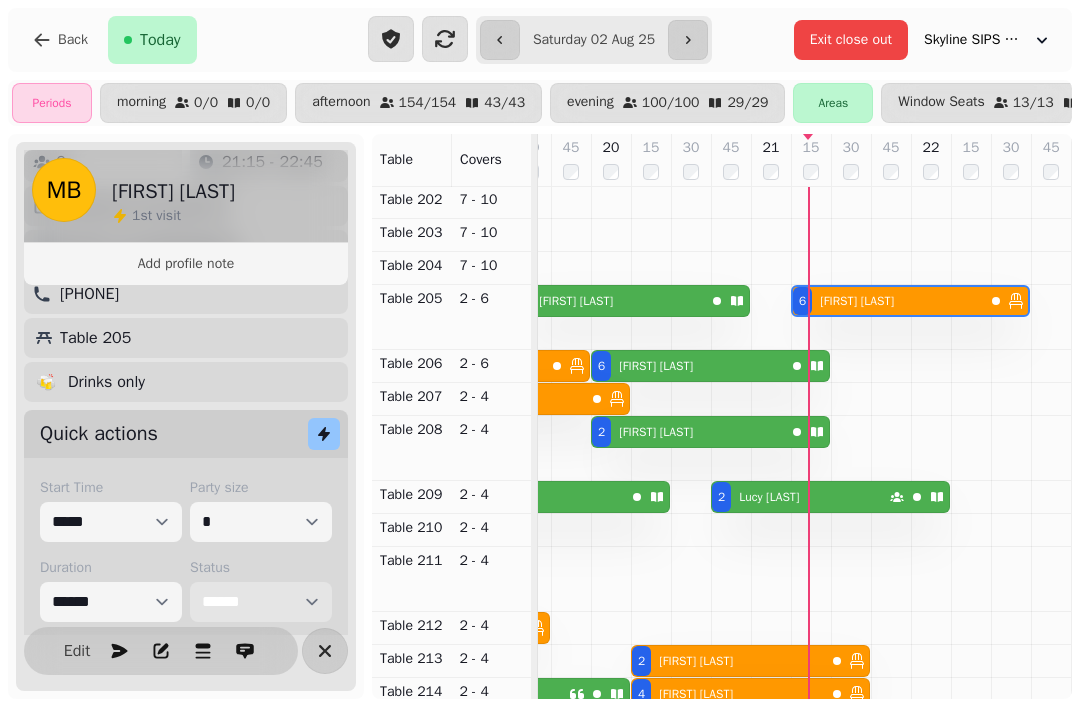 select on "******" 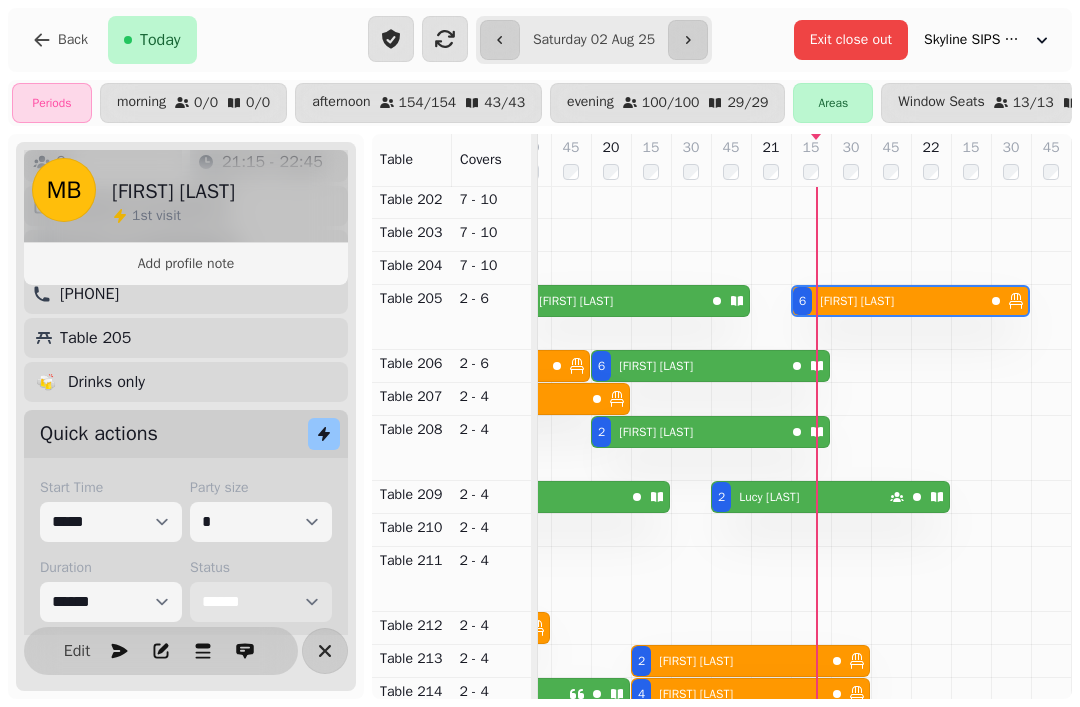 scroll, scrollTop: 810, scrollLeft: 1227, axis: both 